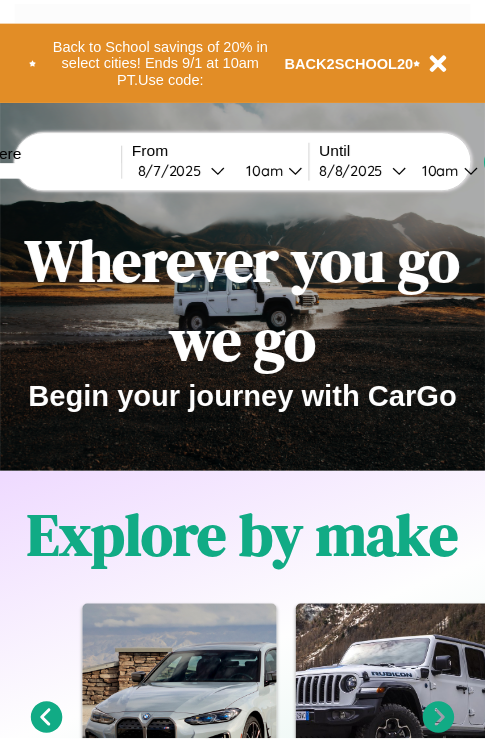scroll, scrollTop: 0, scrollLeft: 0, axis: both 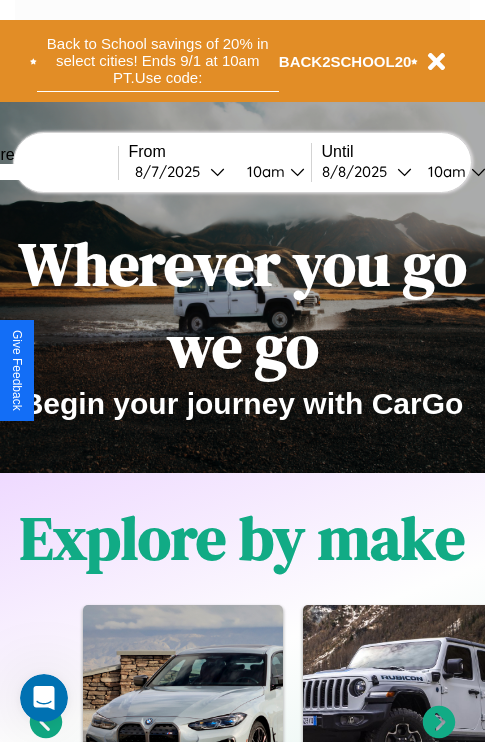 click on "Back to School savings of 20% in select cities! Ends 9/1 at 10am PT.  Use code:" at bounding box center [158, 61] 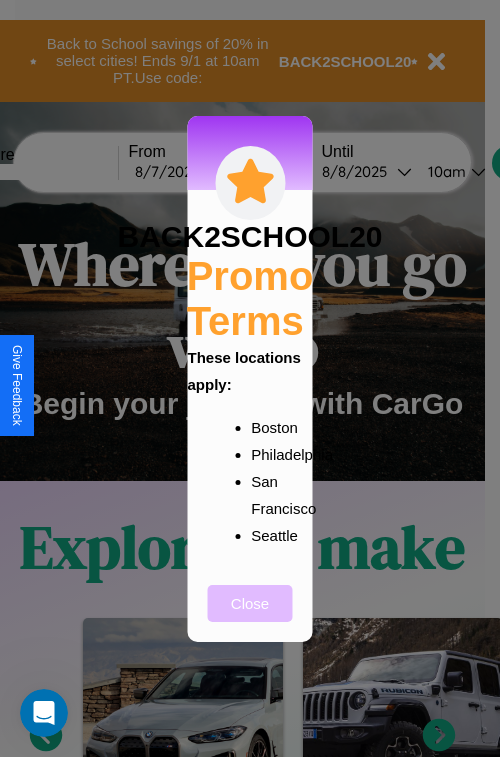 click on "Close" at bounding box center (250, 603) 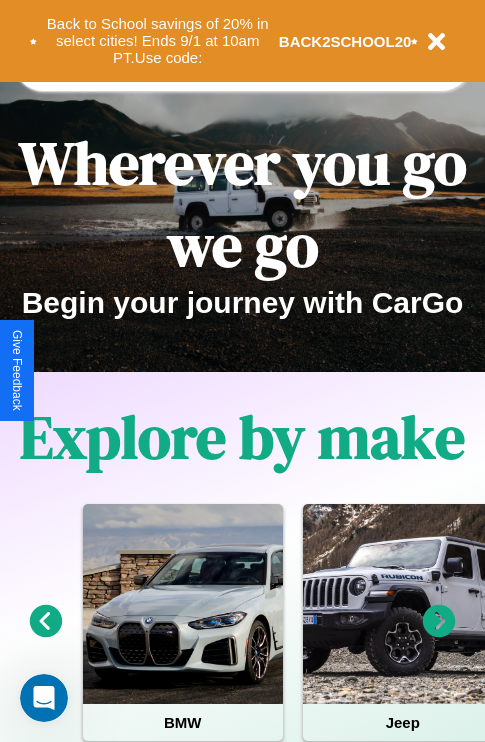 scroll, scrollTop: 817, scrollLeft: 0, axis: vertical 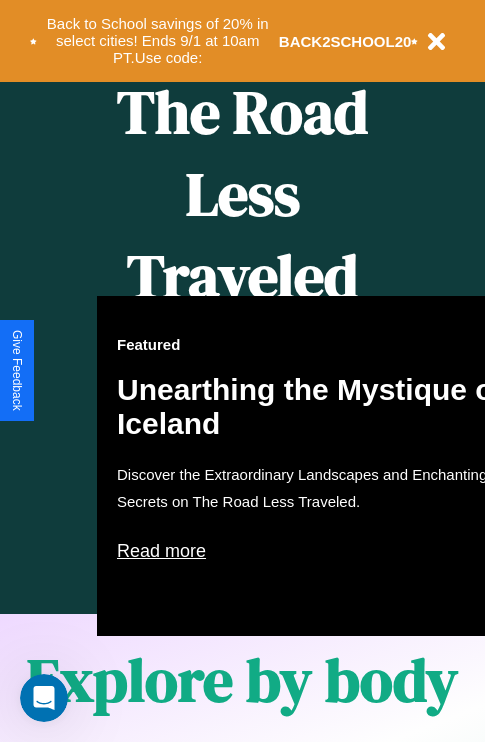 click on "Featured Unearthing the Mystique of Iceland Discover the Extraordinary Landscapes and Enchanting Secrets on The Road Less Traveled. Read more" at bounding box center (317, 466) 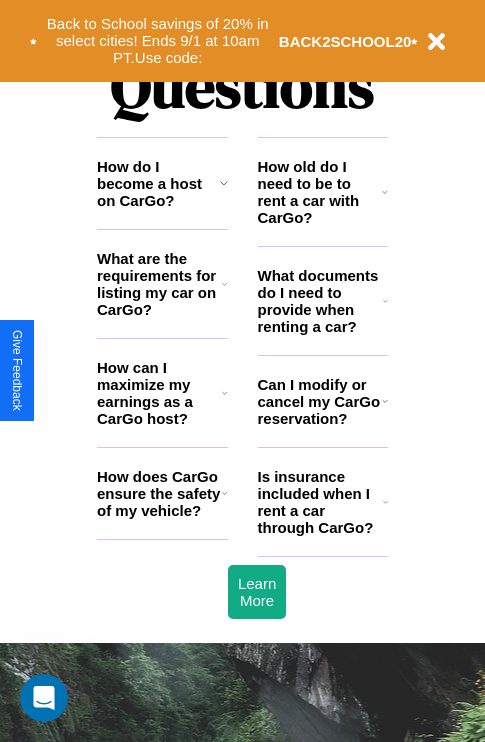 scroll, scrollTop: 2423, scrollLeft: 0, axis: vertical 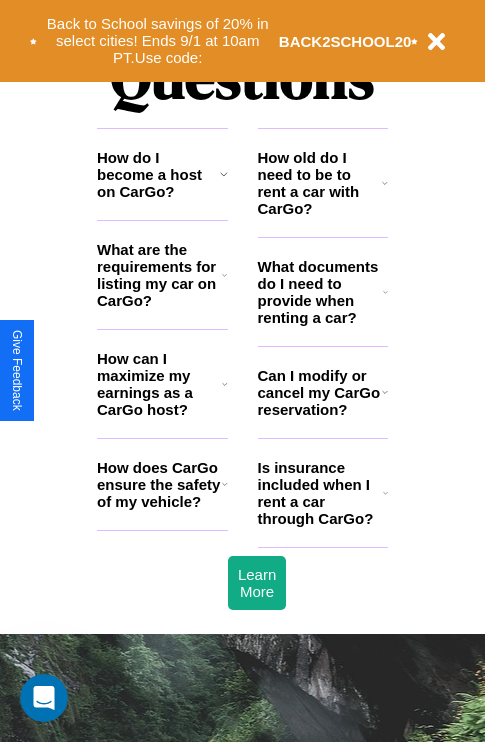 click on "Is insurance included when I rent a car through CarGo?" at bounding box center [320, 493] 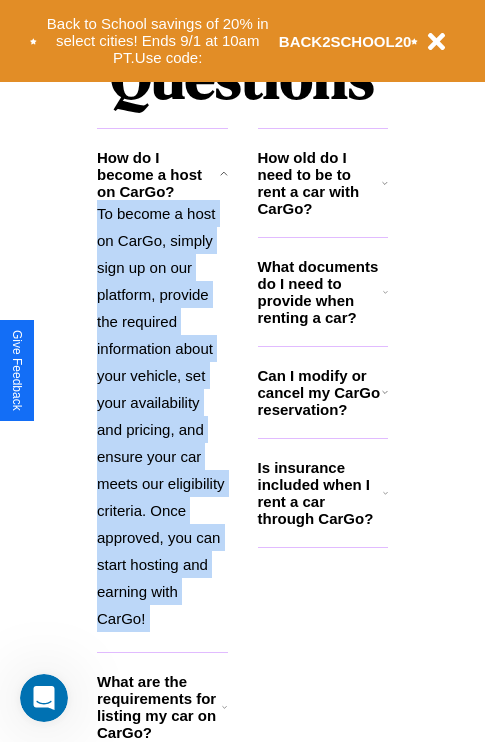scroll, scrollTop: 2538, scrollLeft: 0, axis: vertical 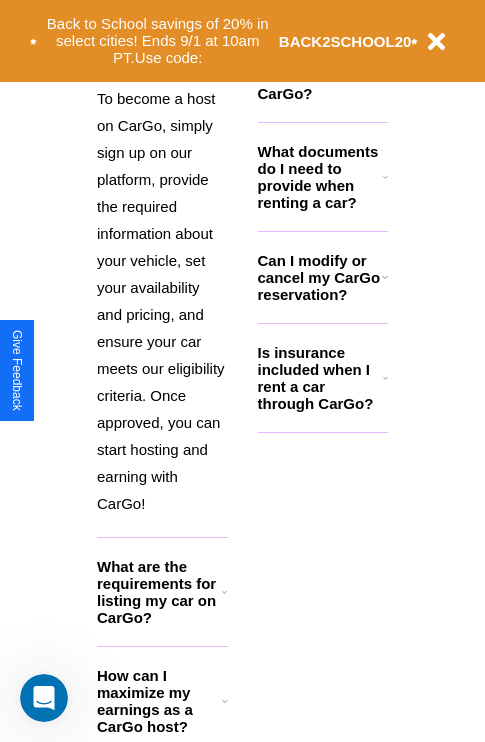 click 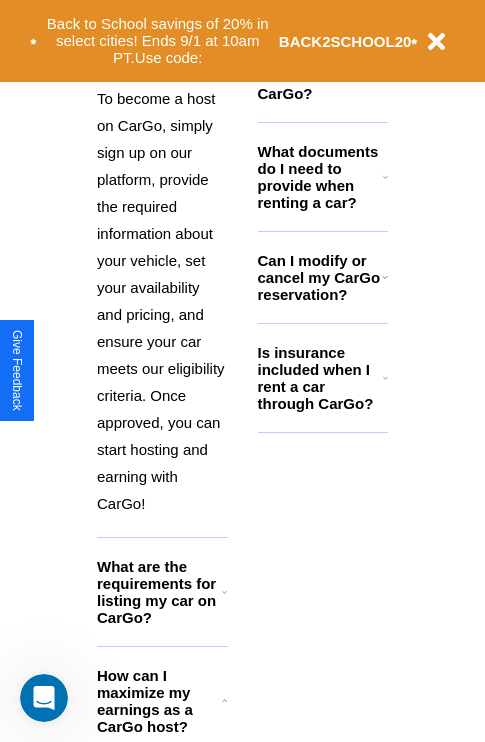 click on "How old do I need to be to rent a car with CarGo?" at bounding box center (320, 68) 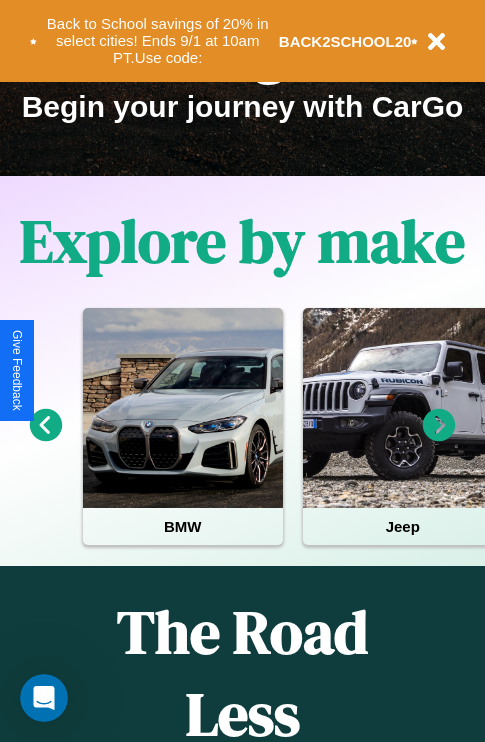 scroll, scrollTop: 0, scrollLeft: 0, axis: both 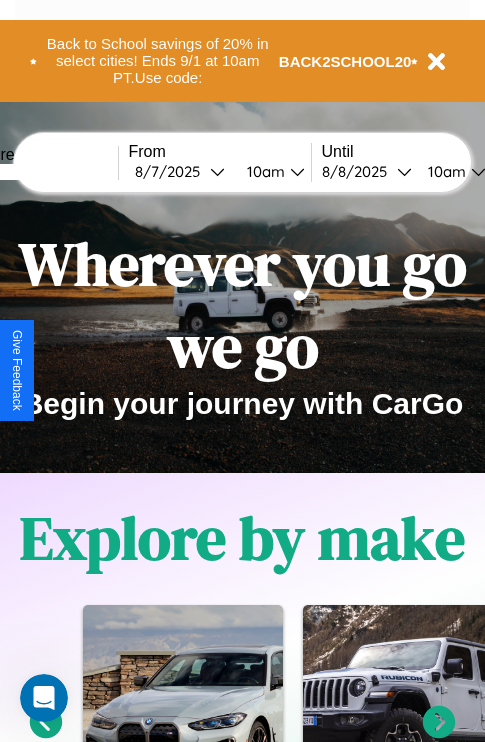 click at bounding box center [43, 172] 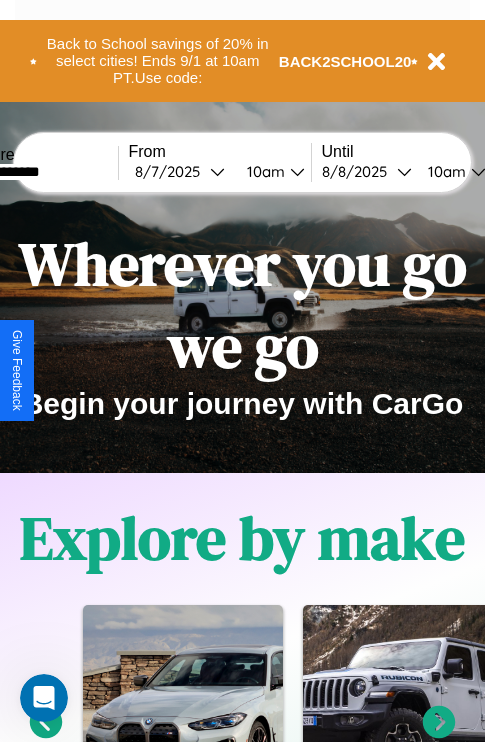 type on "**********" 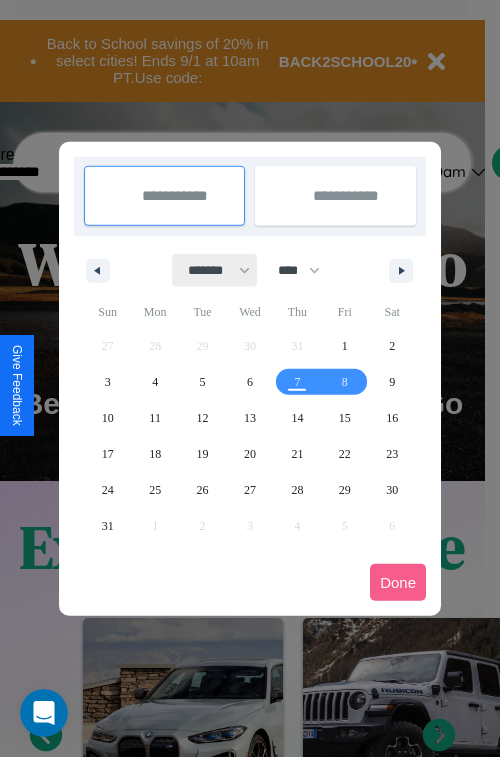 click on "******* ******** ***** ***** *** **** **** ****** ********* ******* ******** ********" at bounding box center (215, 270) 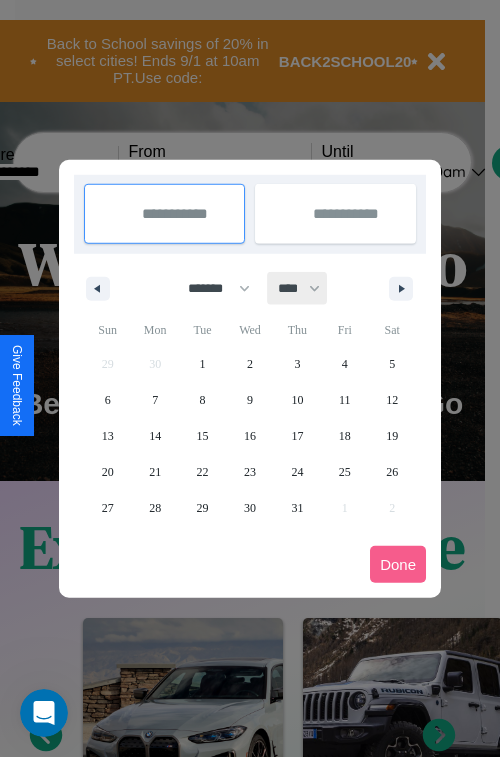click on "**** **** **** **** **** **** **** **** **** **** **** **** **** **** **** **** **** **** **** **** **** **** **** **** **** **** **** **** **** **** **** **** **** **** **** **** **** **** **** **** **** **** **** **** **** **** **** **** **** **** **** **** **** **** **** **** **** **** **** **** **** **** **** **** **** **** **** **** **** **** **** **** **** **** **** **** **** **** **** **** **** **** **** **** **** **** **** **** **** **** **** **** **** **** **** **** **** **** **** **** **** **** **** **** **** **** **** **** **** **** **** **** **** **** **** **** **** **** **** **** ****" at bounding box center (298, 288) 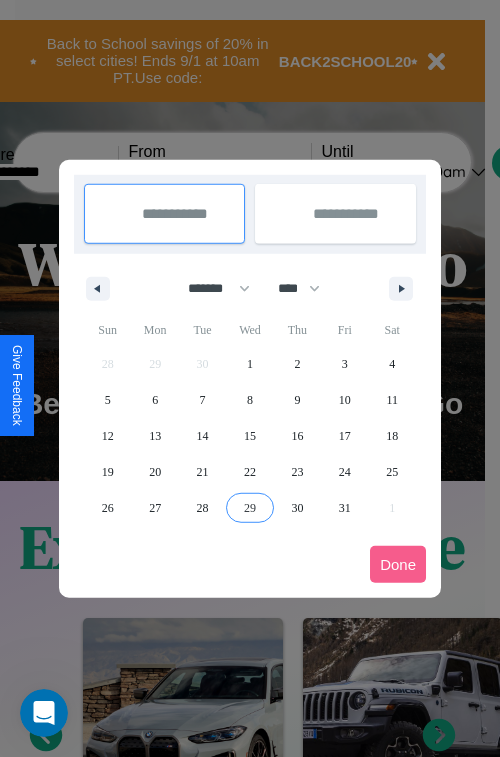 click on "29" at bounding box center [250, 508] 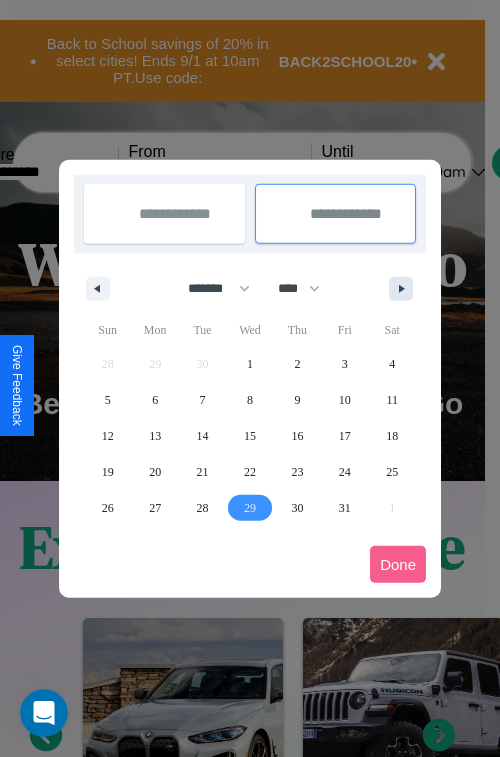 click at bounding box center [405, 289] 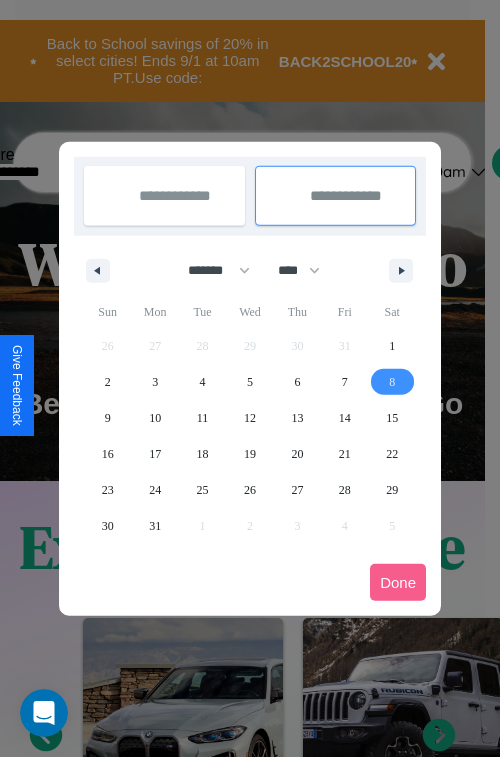 click on "8" at bounding box center [392, 382] 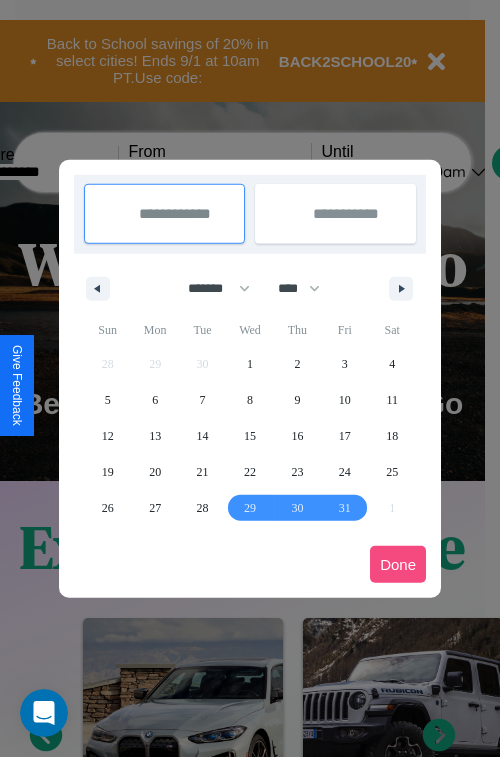 click on "Done" at bounding box center (398, 564) 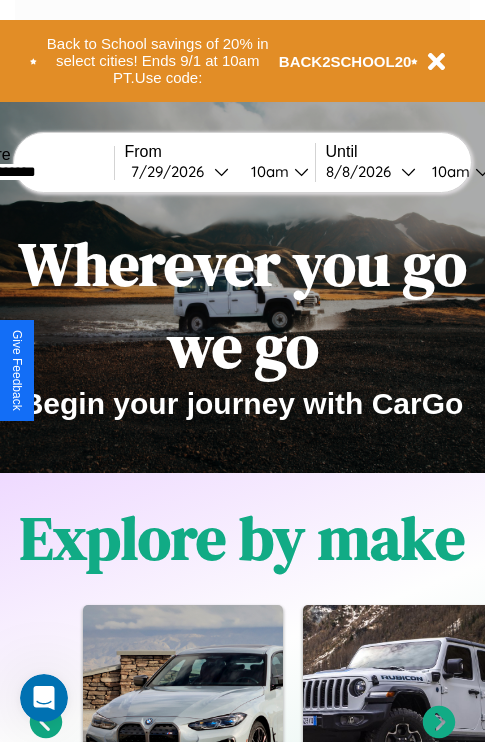 click on "10am" at bounding box center (267, 171) 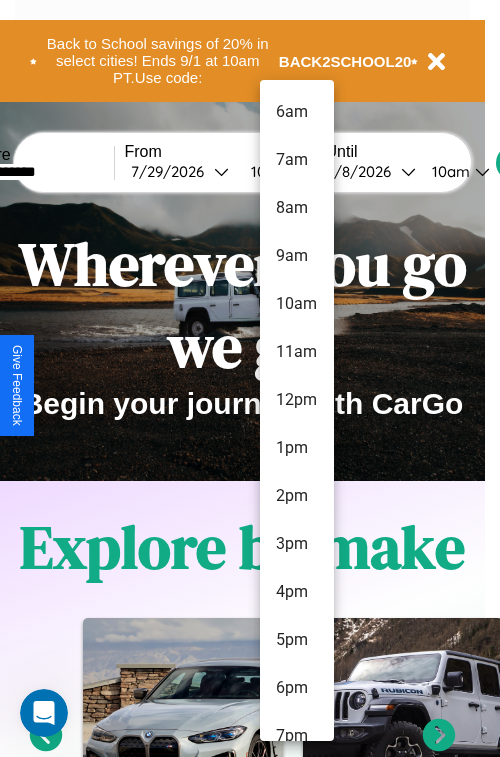 click on "4pm" at bounding box center (297, 592) 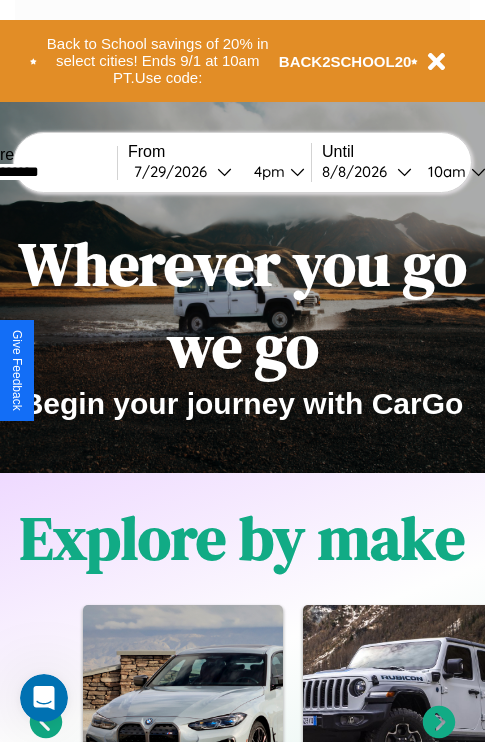 scroll, scrollTop: 0, scrollLeft: 69, axis: horizontal 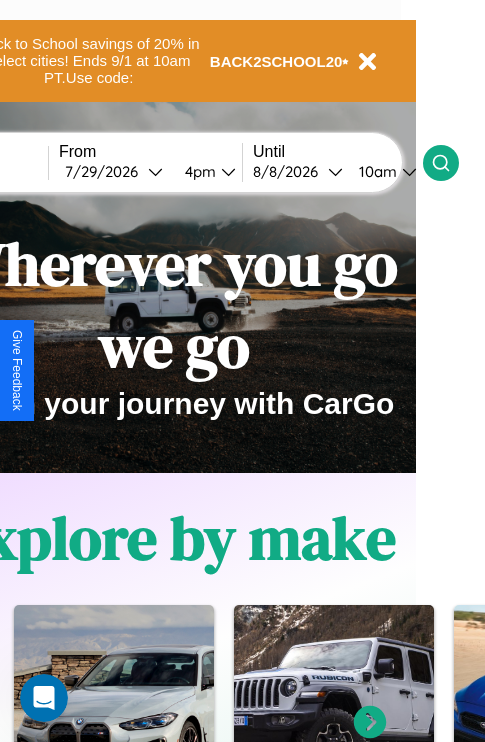 click 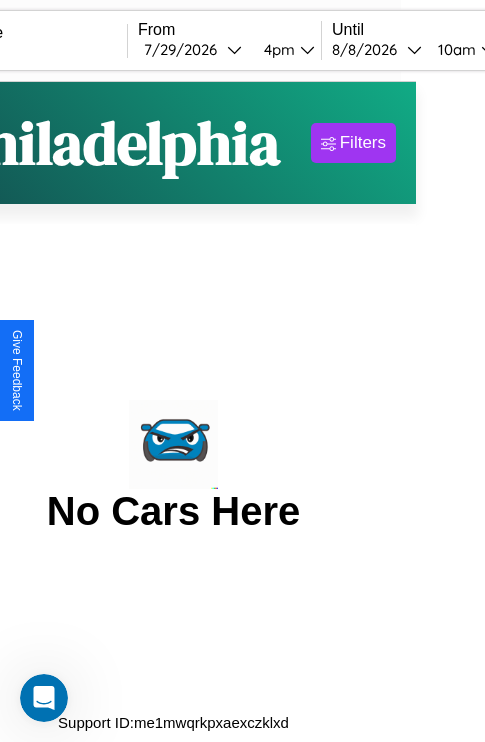 scroll, scrollTop: 0, scrollLeft: 0, axis: both 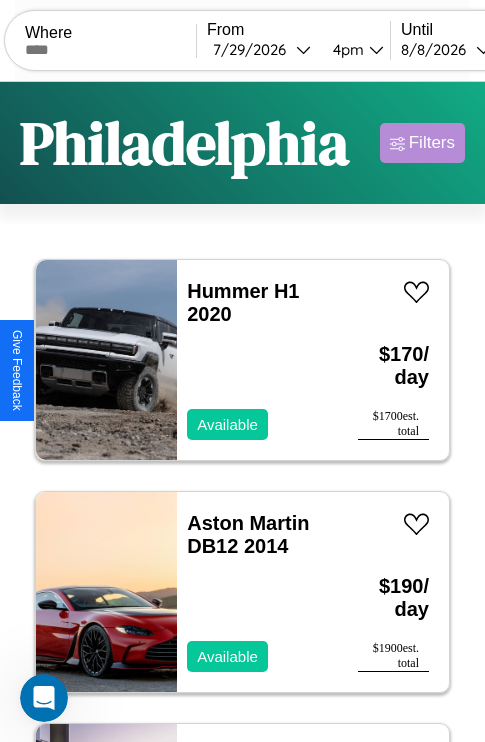click on "Filters" at bounding box center [432, 143] 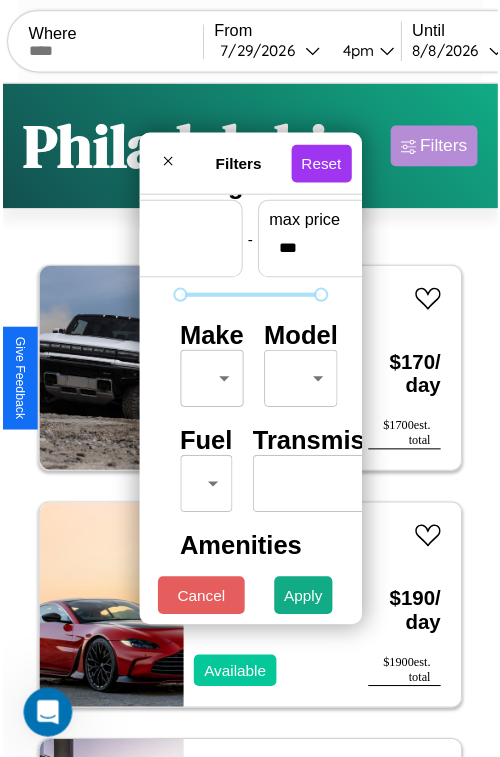 scroll, scrollTop: 59, scrollLeft: 0, axis: vertical 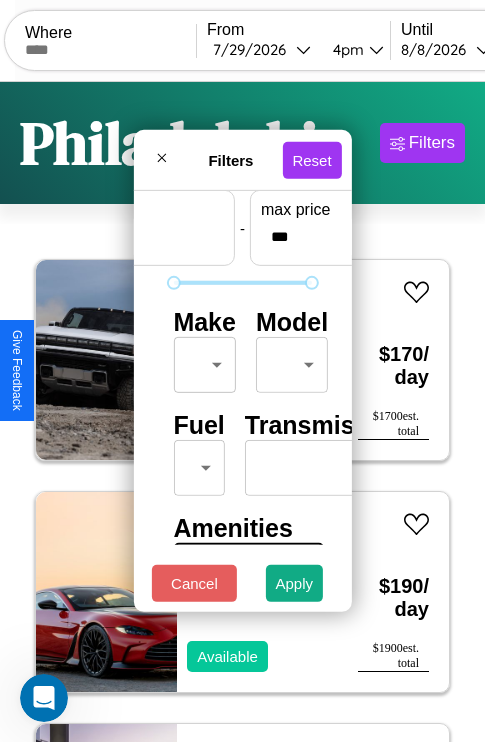 click on "CarGo Where From [DATE] [TIME] Until [DATE] [TIME] Become a Host Login Sign Up [CITY] Filters 41 cars in this area These cars can be picked up in this city. Hummer H1 2020 Available $ 170 / day $ 1700 est. total Aston Martin DB12 2014 Available $ 190 / day $ 1900 est. total GMC Bus Chassis 2018 Available $ 90 / day $ 900 est. total Mazda MX-3 2023 Available $ 40 / day $ 400 est. total Chevrolet Colorado 2017 Unavailable $ 60 / day $ 600 est. total Dodge Sprinter 2024 Available $ 60 / day $ 600 est. total Infiniti EX35 2020 Available $ 120 / day $ 1200 est. total Acura Integra 2017 Available $ 180 / day $ 1800 est. total Fiat 500X 2014 Available $ 160 / day $ 1600 est. total Land Rover LR4 2024 Unavailable $ 40 / day $ 400 est. total Subaru XT 2018 Available $ 190 / day $ 1900 est. total Lexus IS 2021 Available $ 80 / day $ 800 est. total GMC C8 2024 Available $ 100 / day $ 1000 est. total Infiniti G35 2019 $ 70 $" at bounding box center [242, 412] 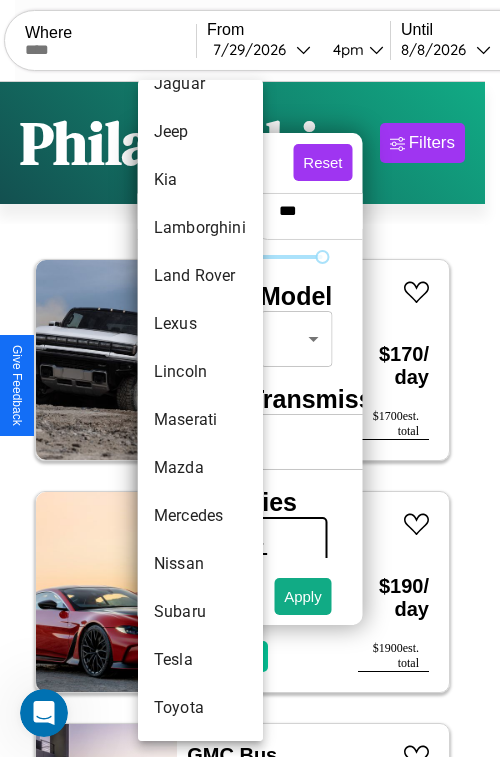 scroll, scrollTop: 1046, scrollLeft: 0, axis: vertical 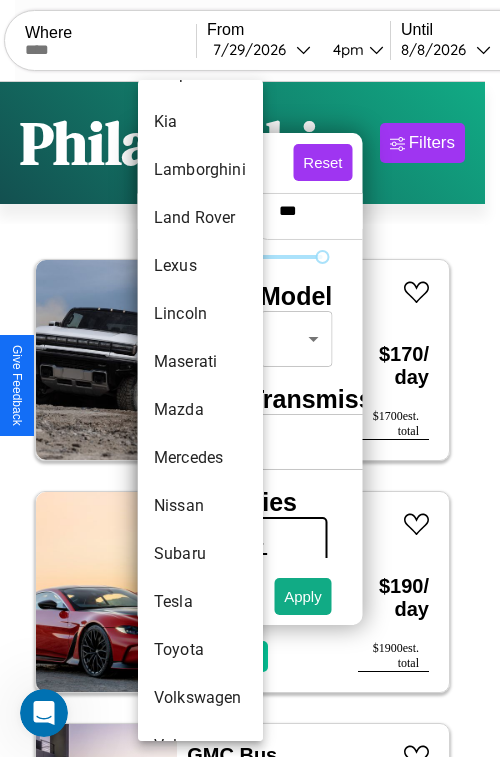 click on "Mazda" at bounding box center [200, 410] 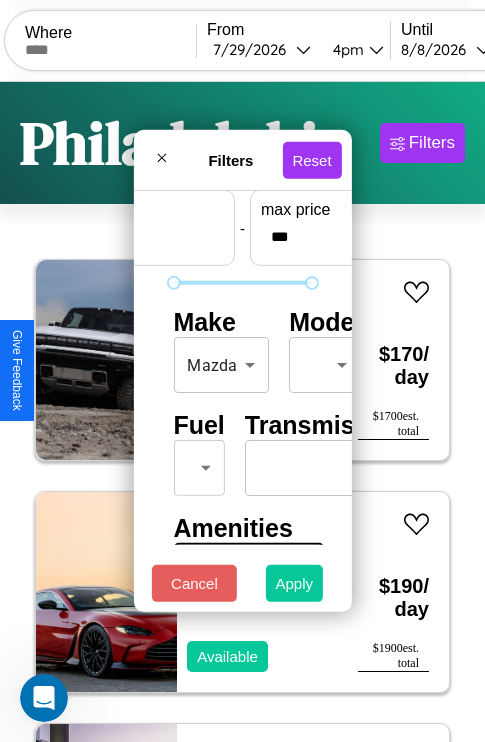 click on "Apply" at bounding box center [295, 583] 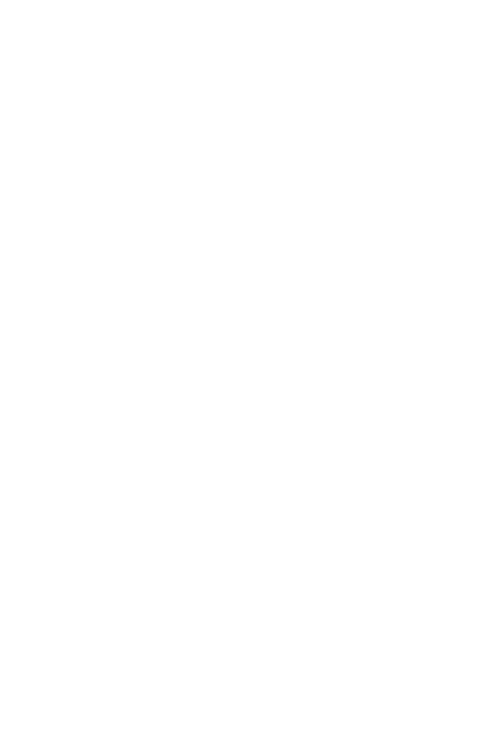 scroll, scrollTop: 0, scrollLeft: 0, axis: both 